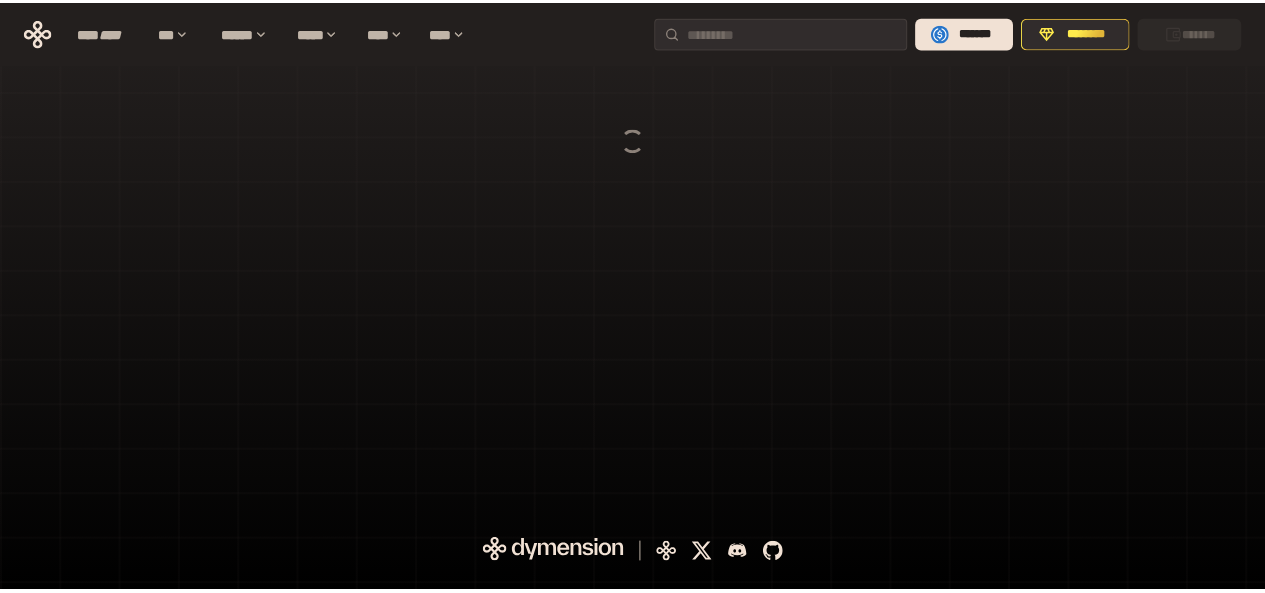 scroll, scrollTop: 0, scrollLeft: 0, axis: both 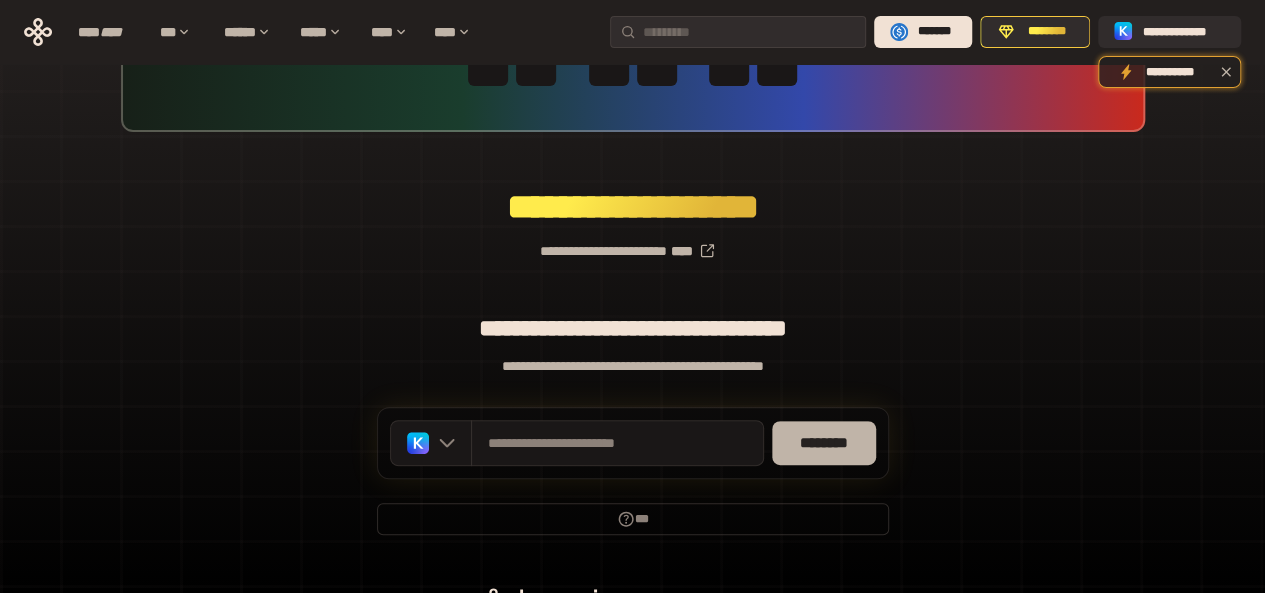 click on "********" at bounding box center [824, 443] 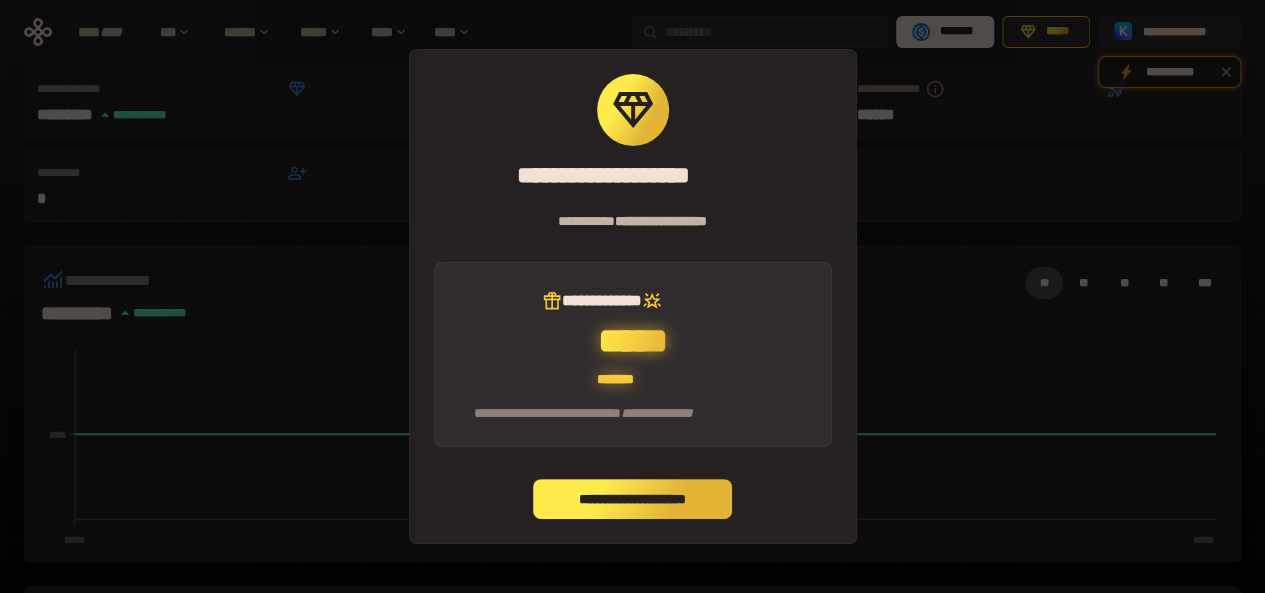 click on "**********" at bounding box center (633, 499) 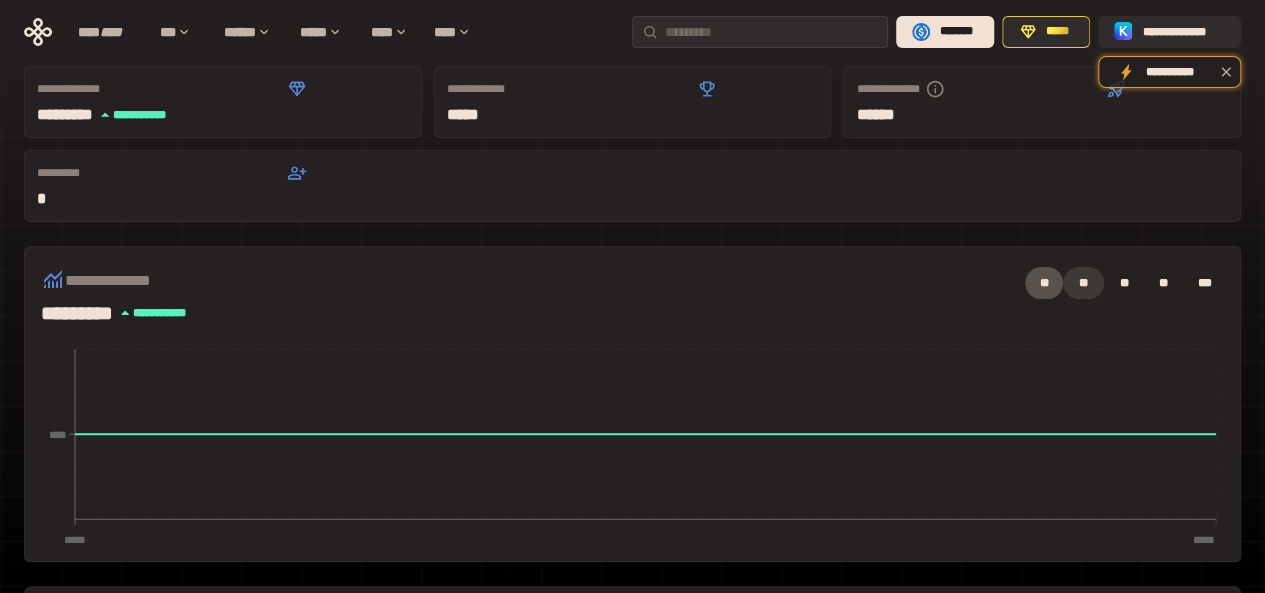 click on "**" at bounding box center [1083, 283] 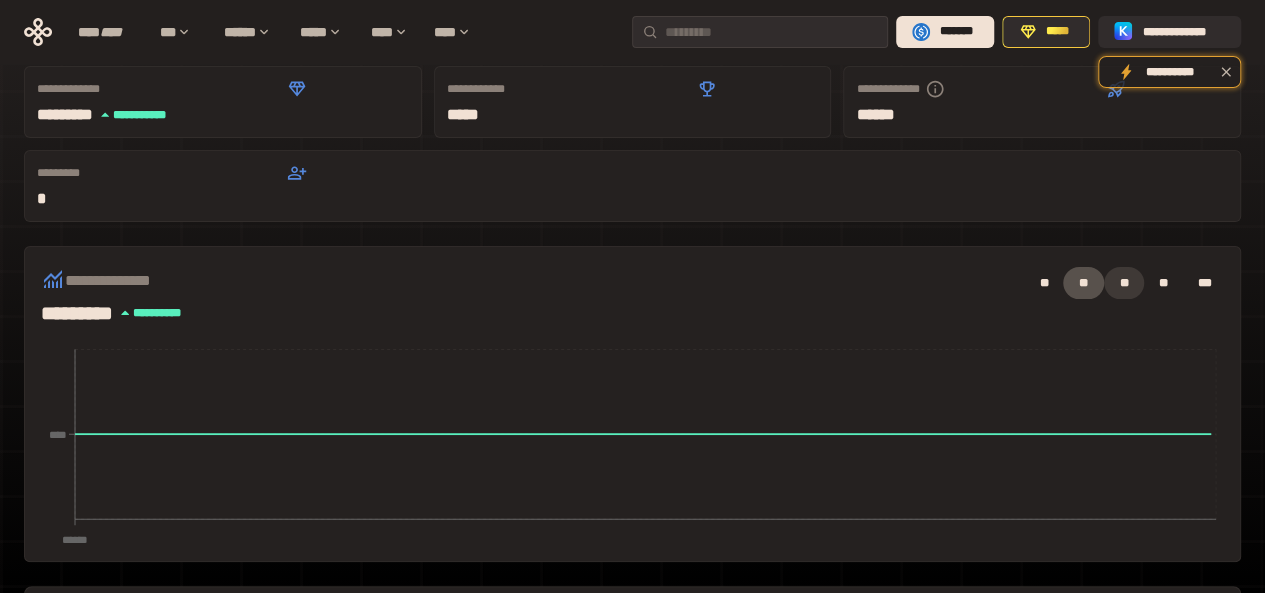 click on "**" at bounding box center (1124, 283) 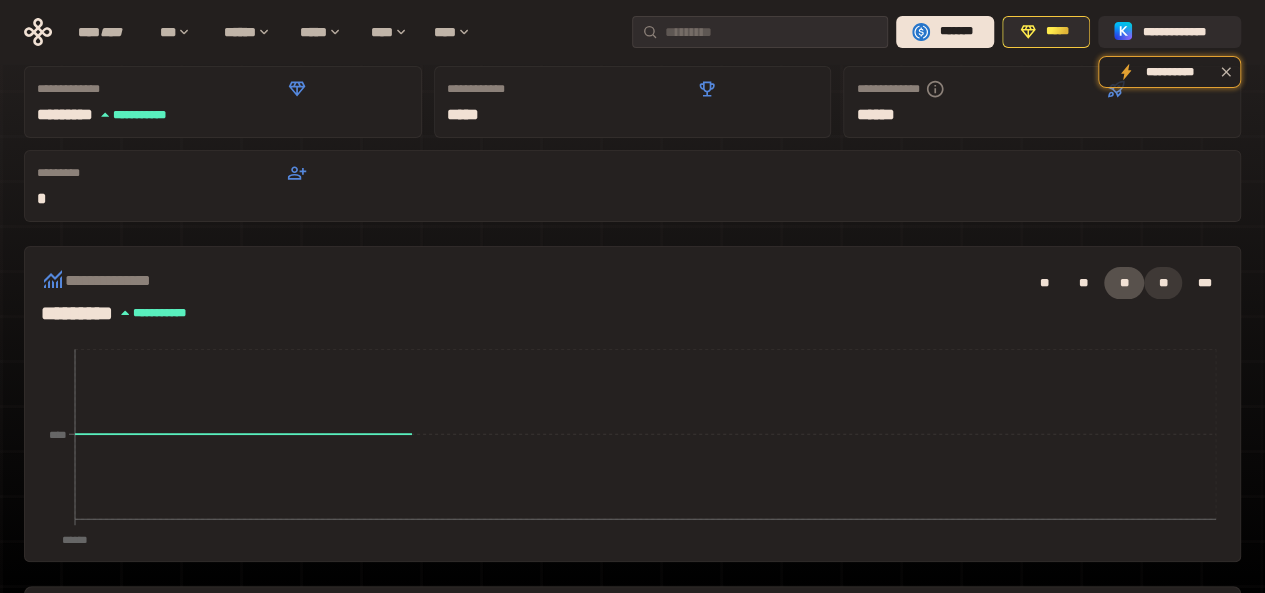 click on "**" at bounding box center [1163, 283] 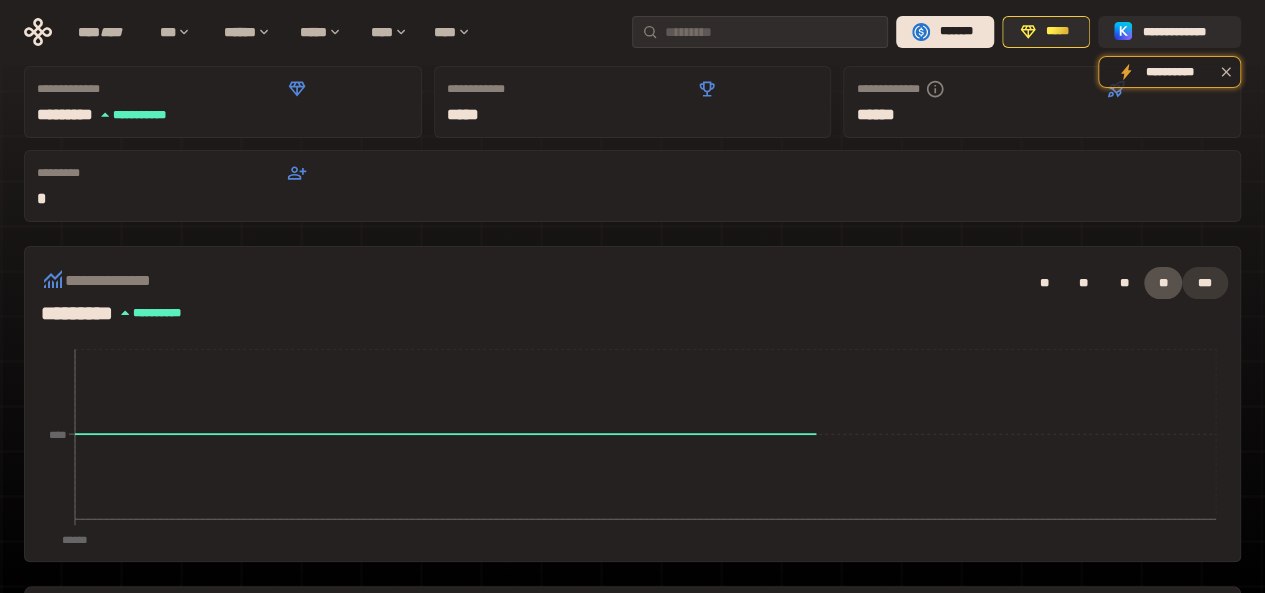 click on "***" at bounding box center (1205, 283) 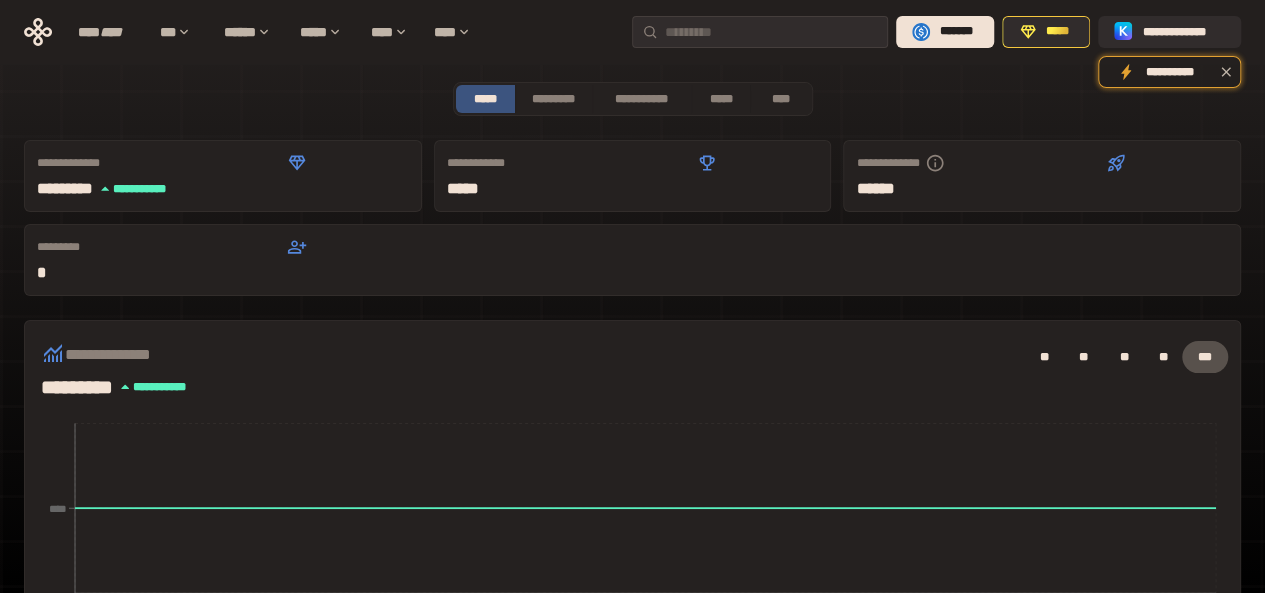 scroll, scrollTop: 0, scrollLeft: 0, axis: both 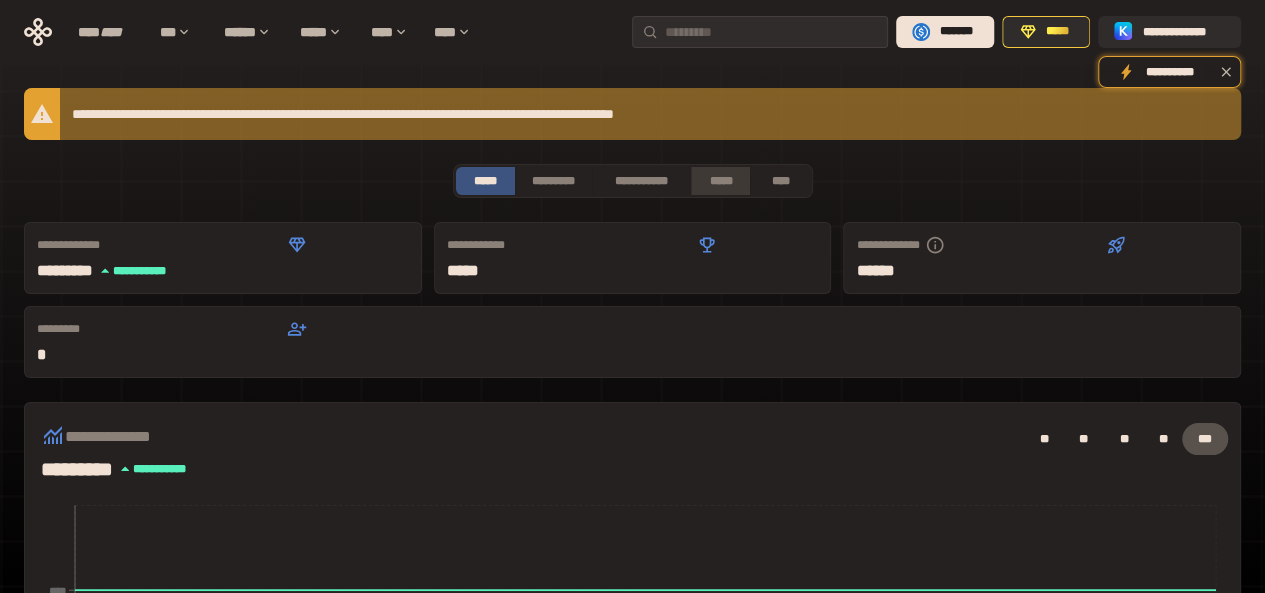 click on "*****" at bounding box center [721, 181] 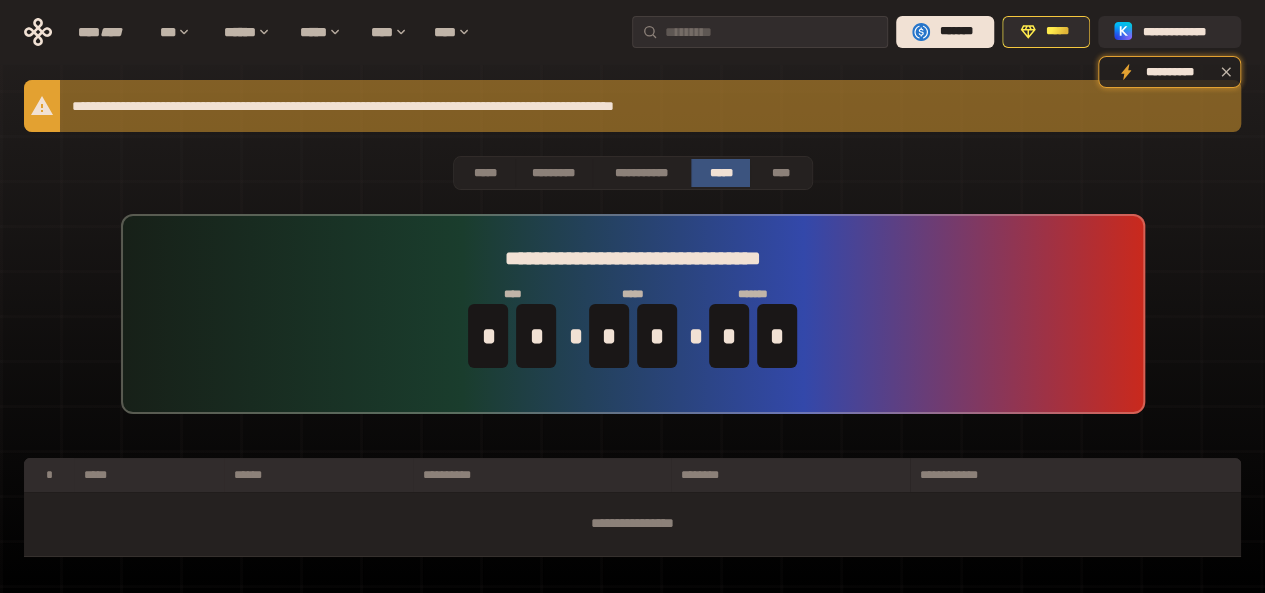 scroll, scrollTop: 5, scrollLeft: 0, axis: vertical 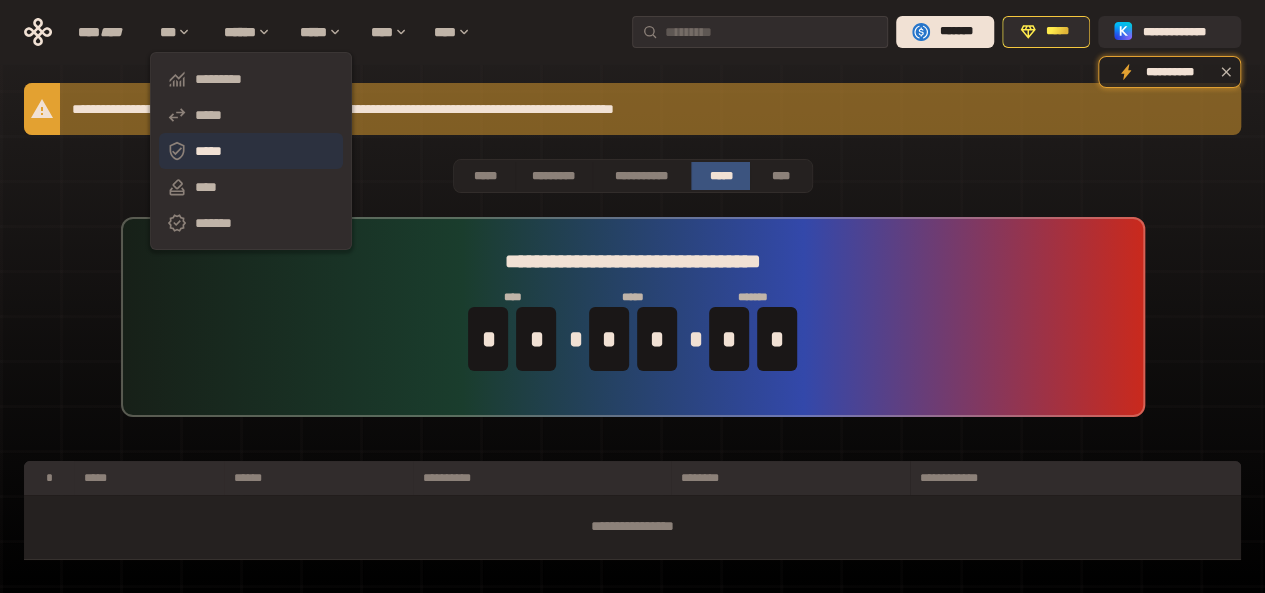 click on "*****" at bounding box center [251, 151] 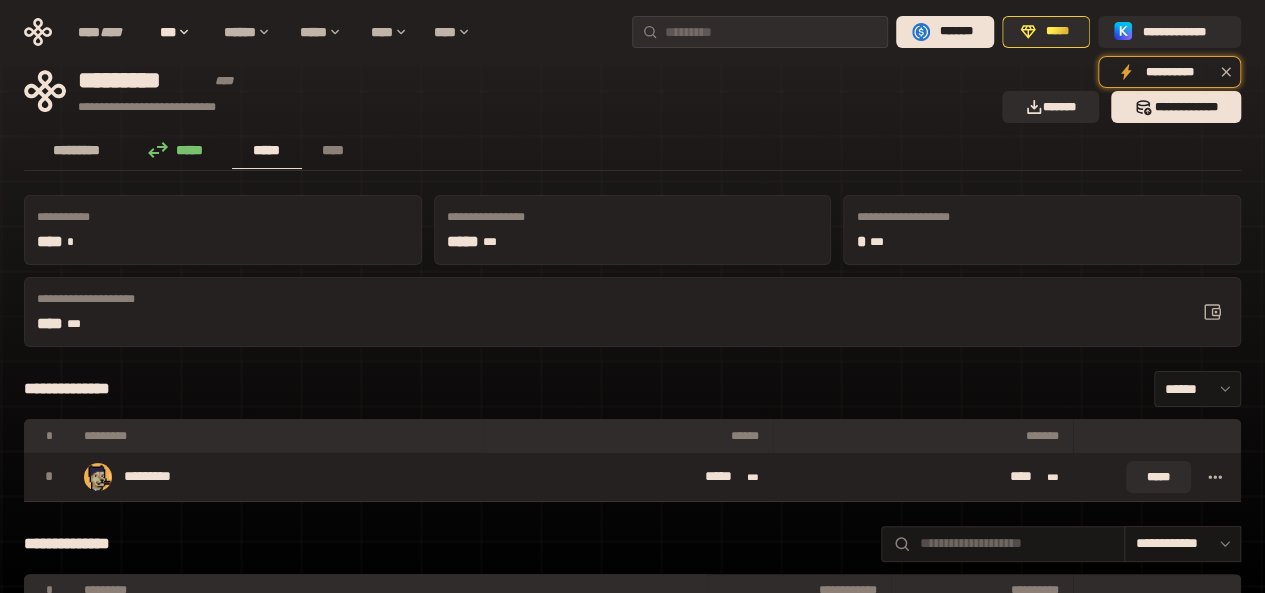 click on "*********" at bounding box center [77, 150] 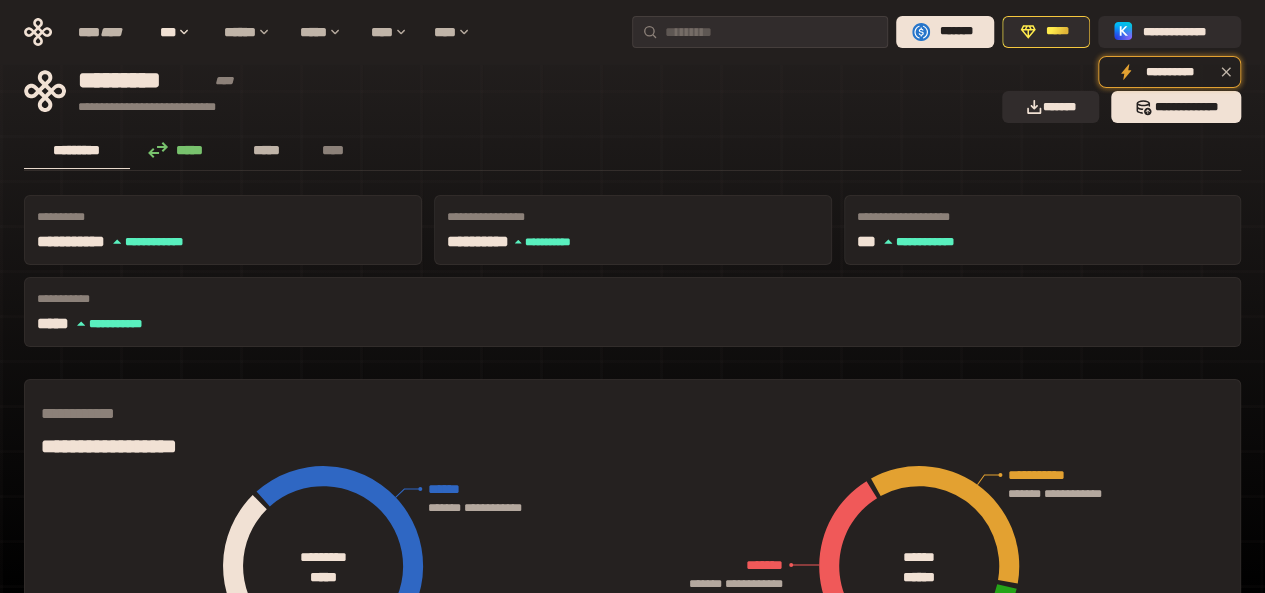 click on "*****" at bounding box center [267, 150] 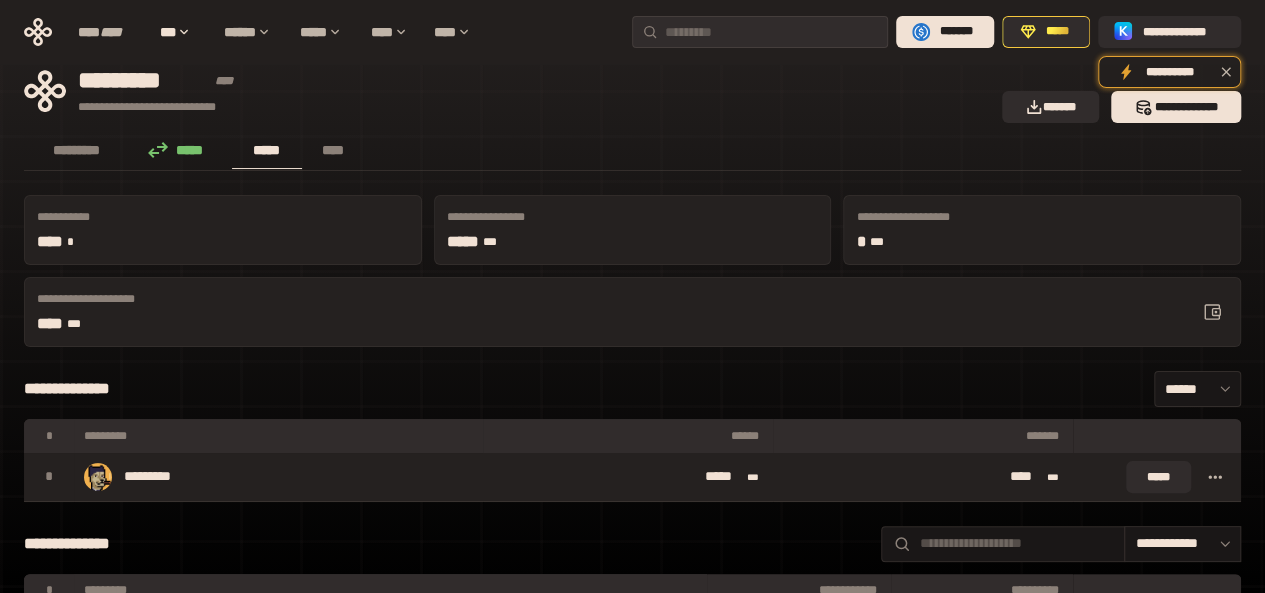 click on "**********" at bounding box center (507, 91) 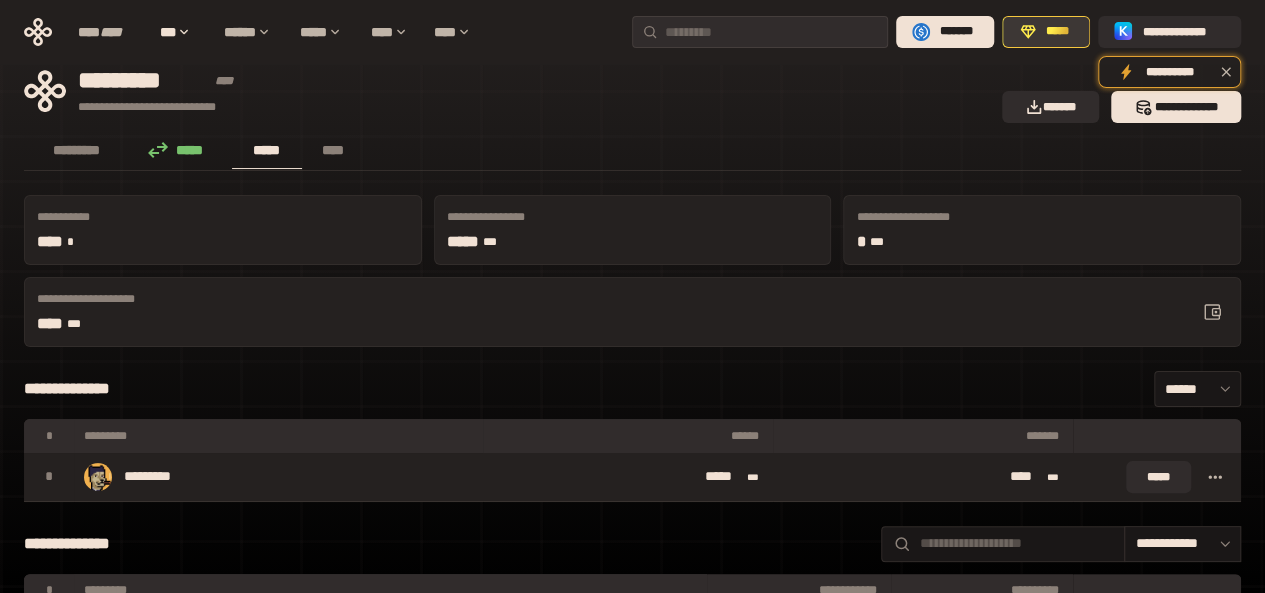 click on "*****" at bounding box center [1057, 32] 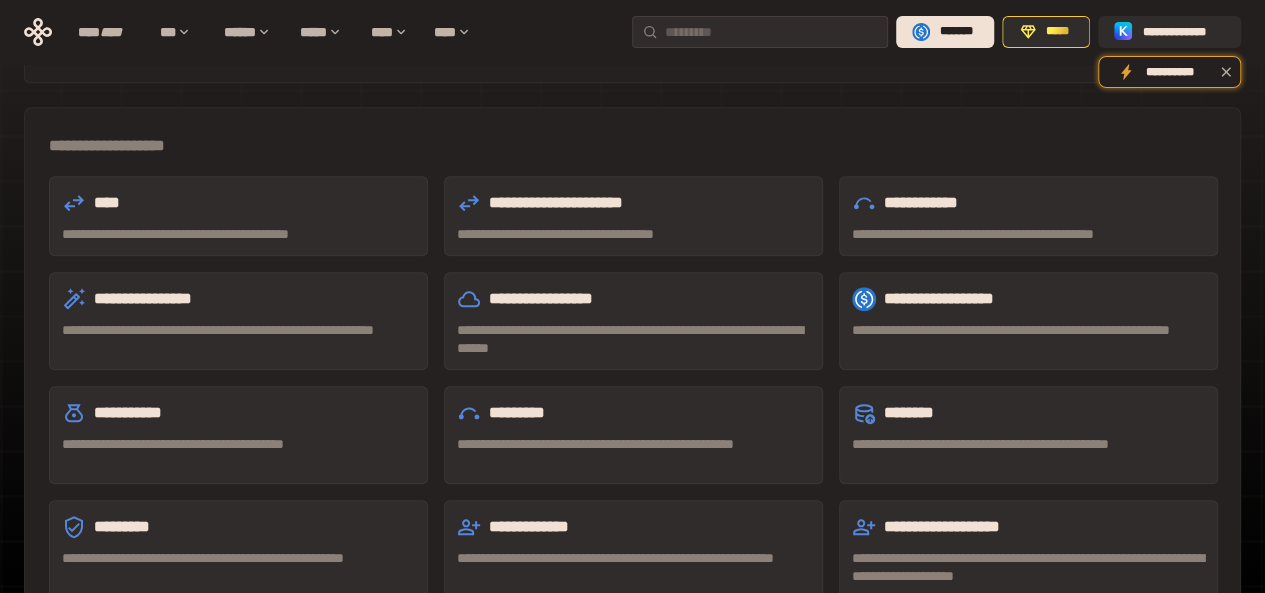 scroll, scrollTop: 622, scrollLeft: 0, axis: vertical 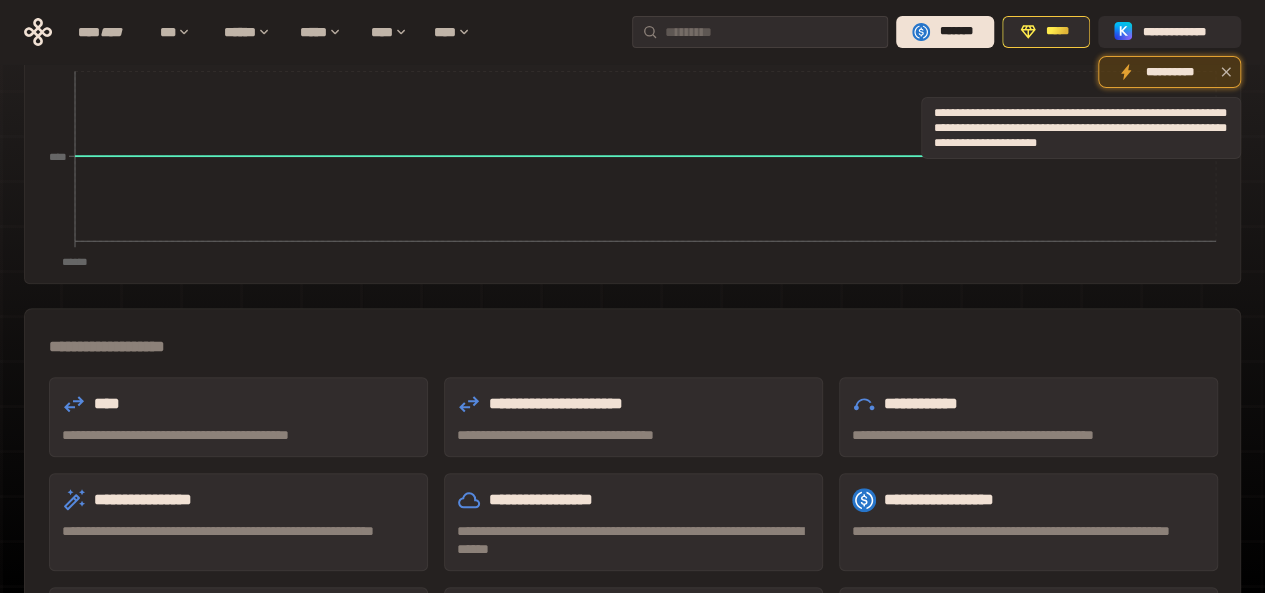 click on "**********" at bounding box center [1169, 72] 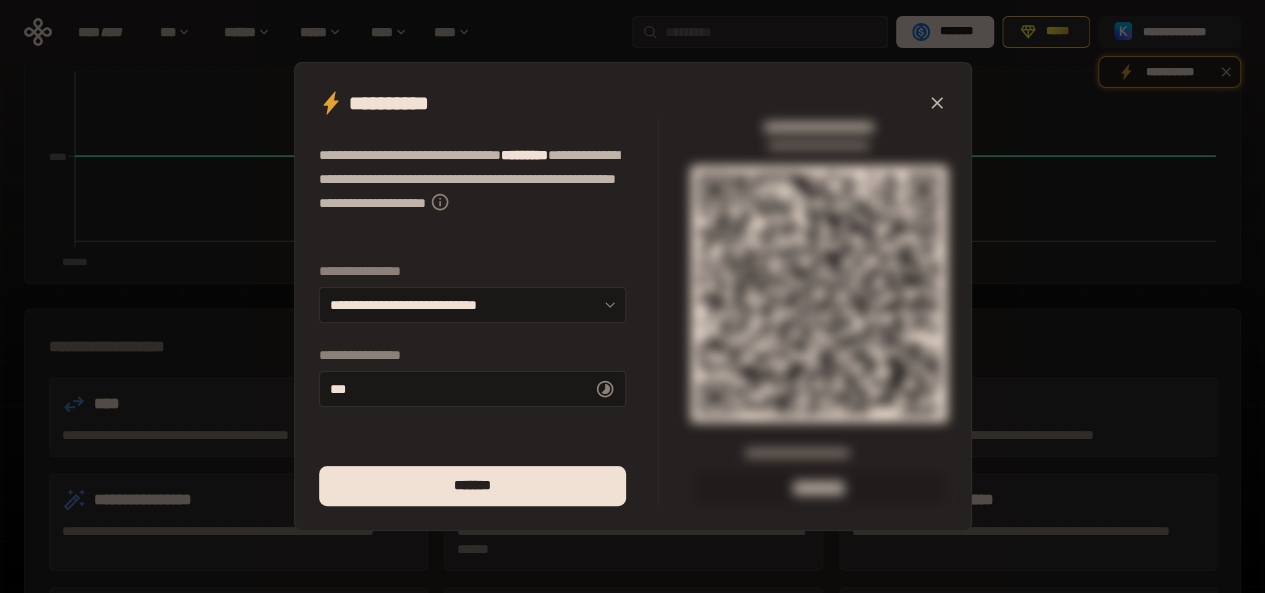 click 